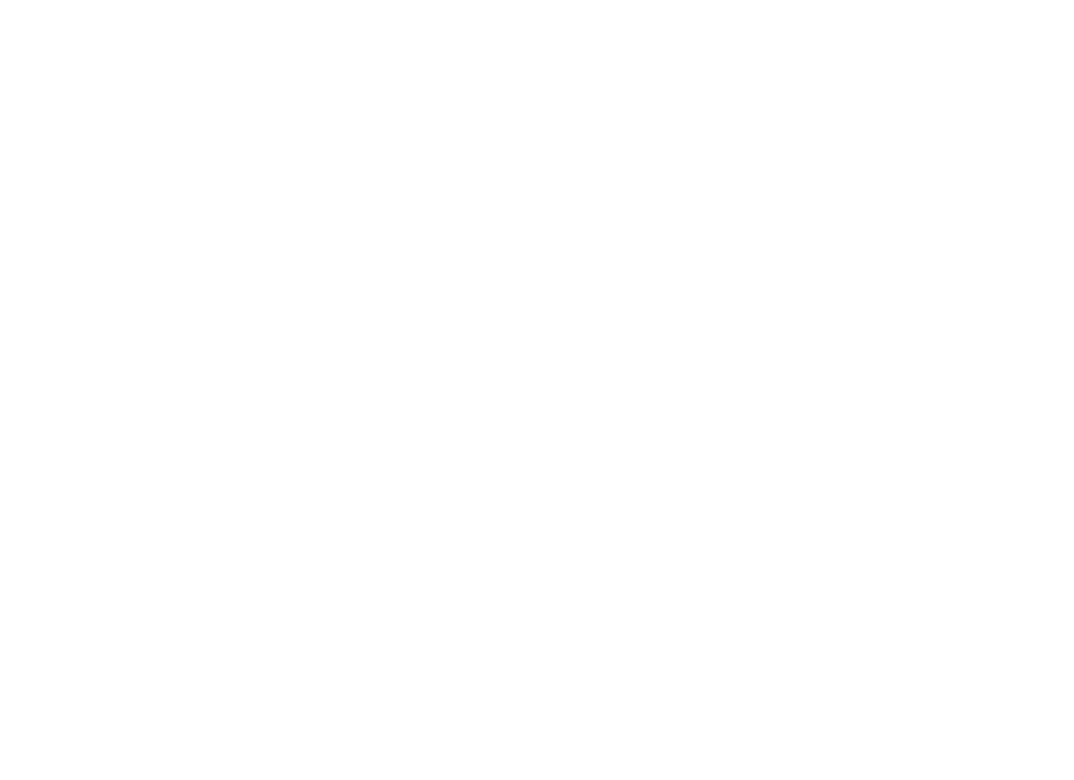 scroll, scrollTop: 0, scrollLeft: 0, axis: both 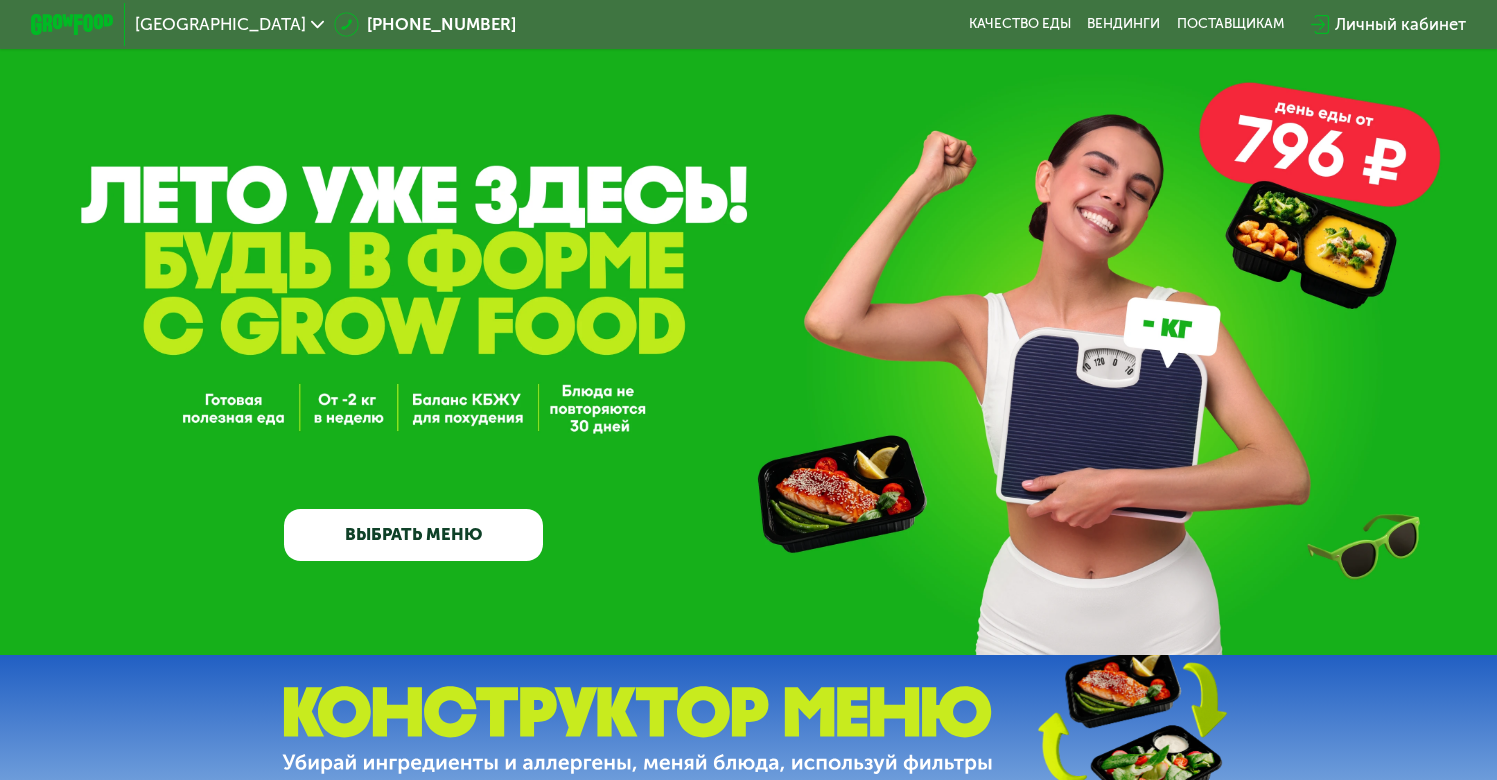 click on "Личный кабинет" at bounding box center [1400, 24] 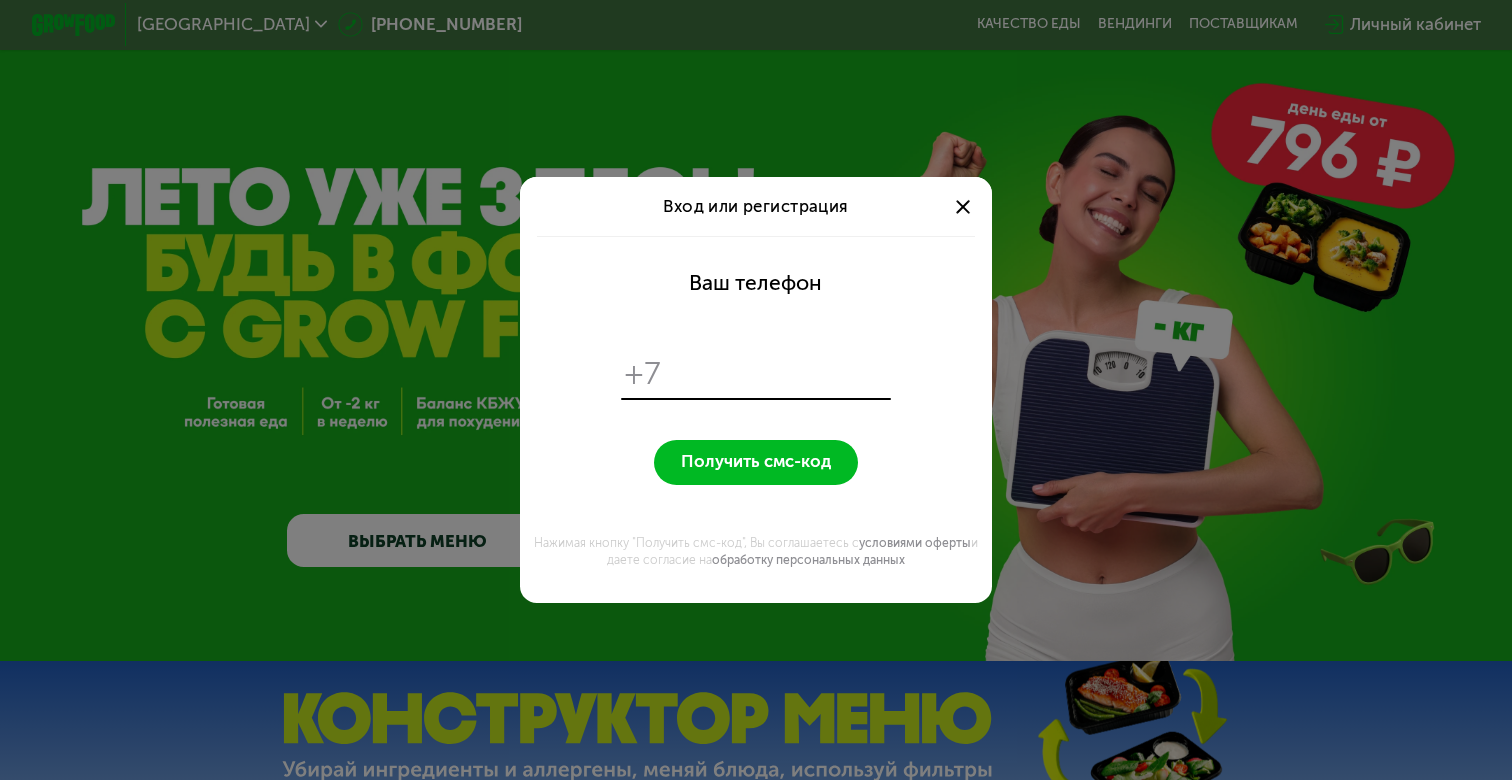 click at bounding box center (779, 374) 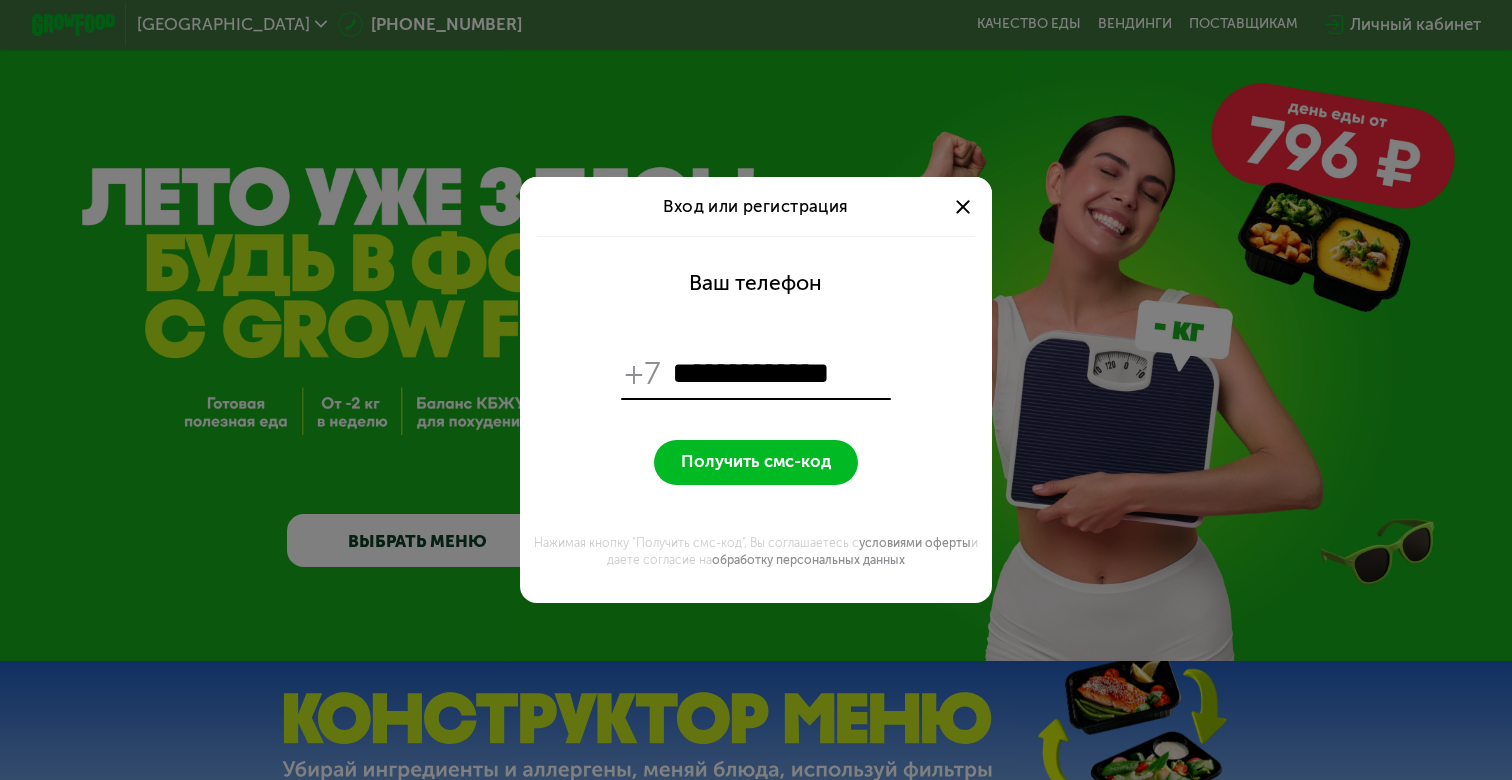 type on "**********" 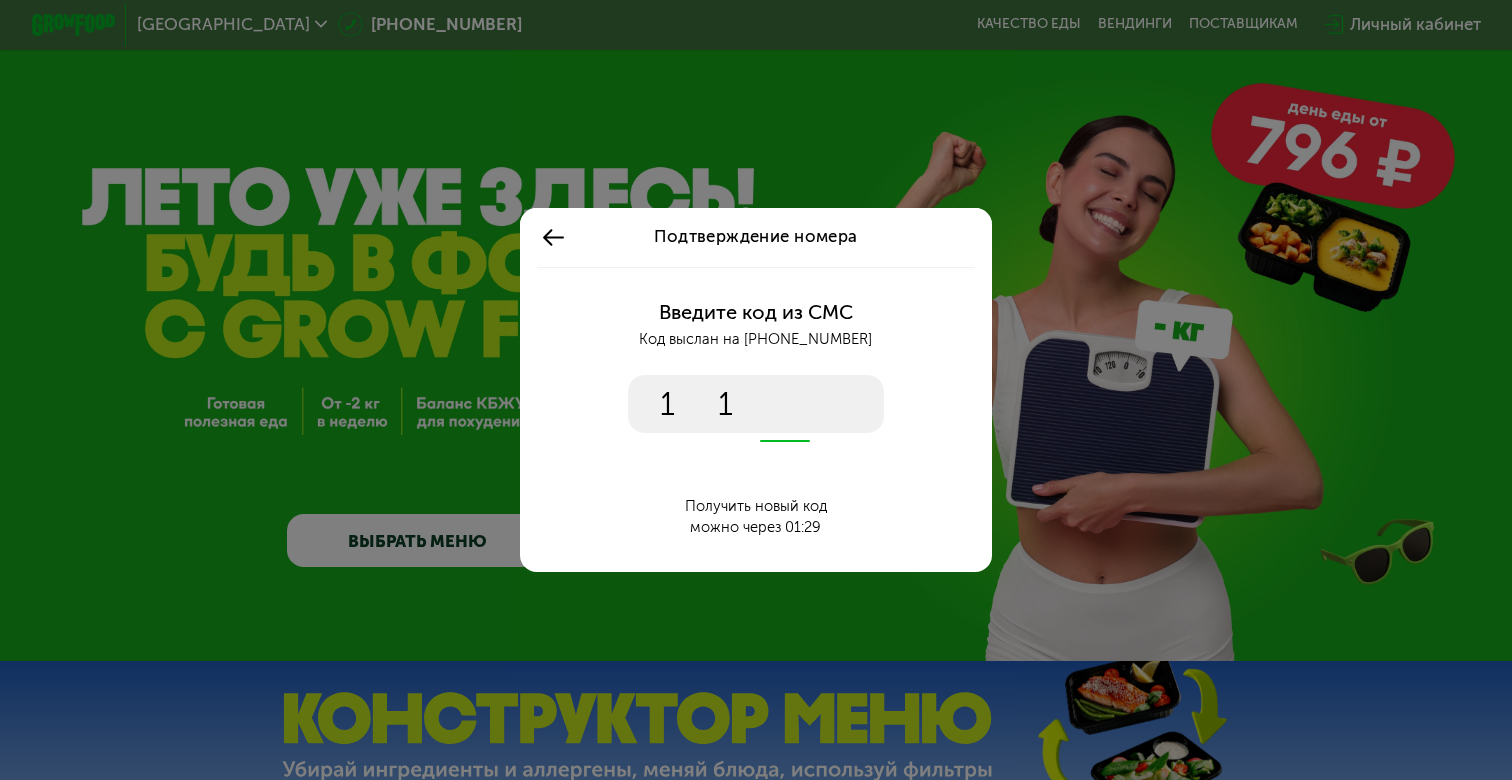 type on "*" 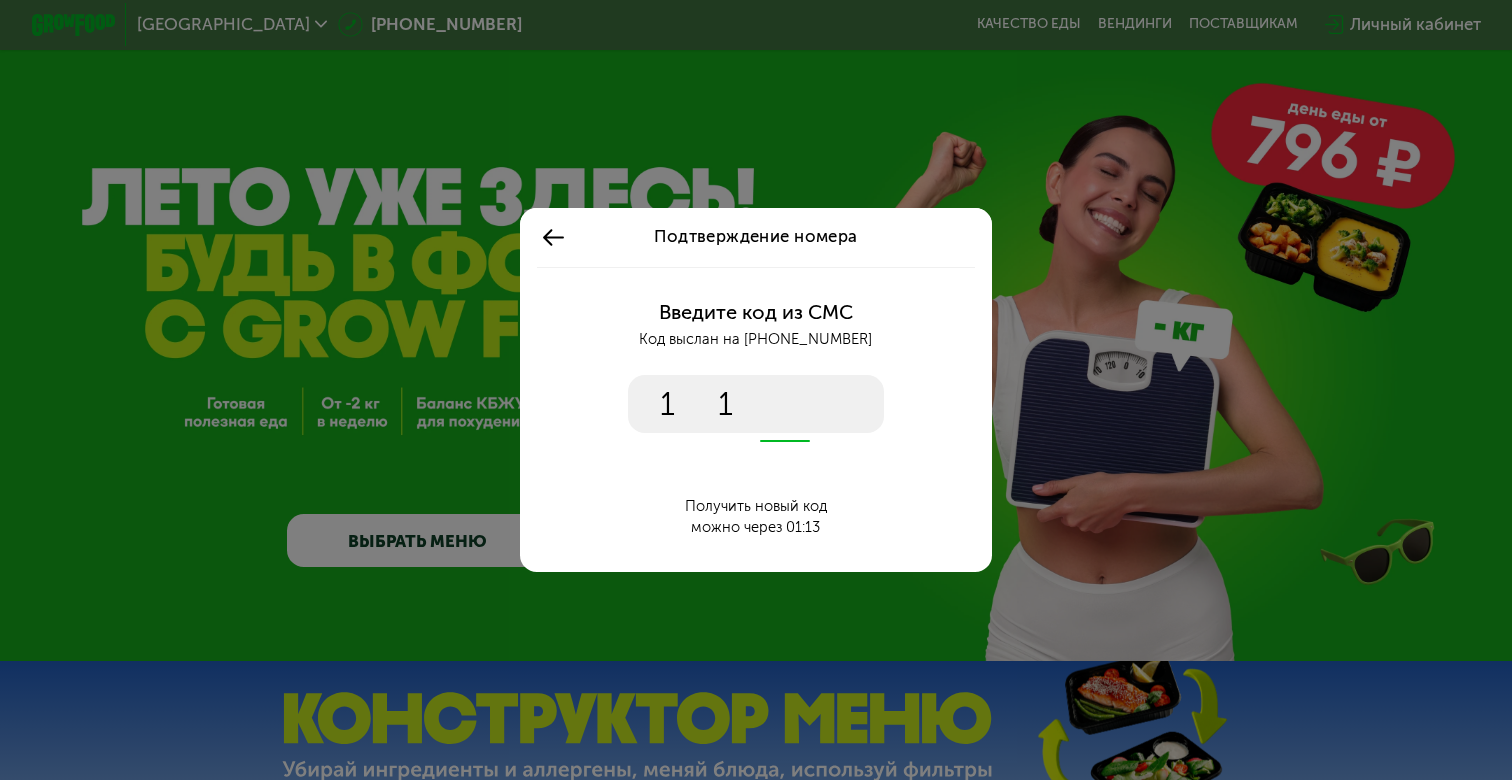 type on "****" 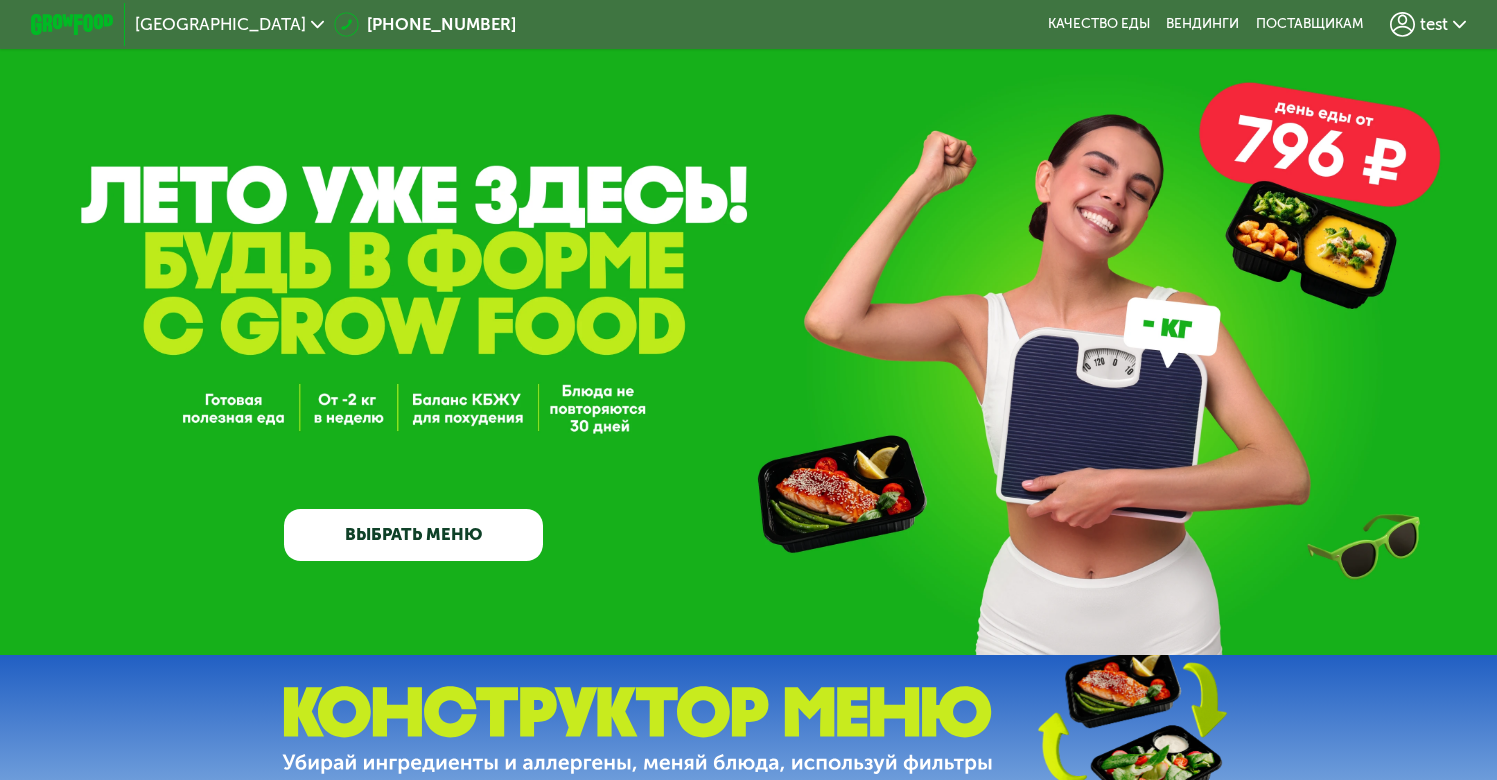 click on "test" at bounding box center [1428, 25] 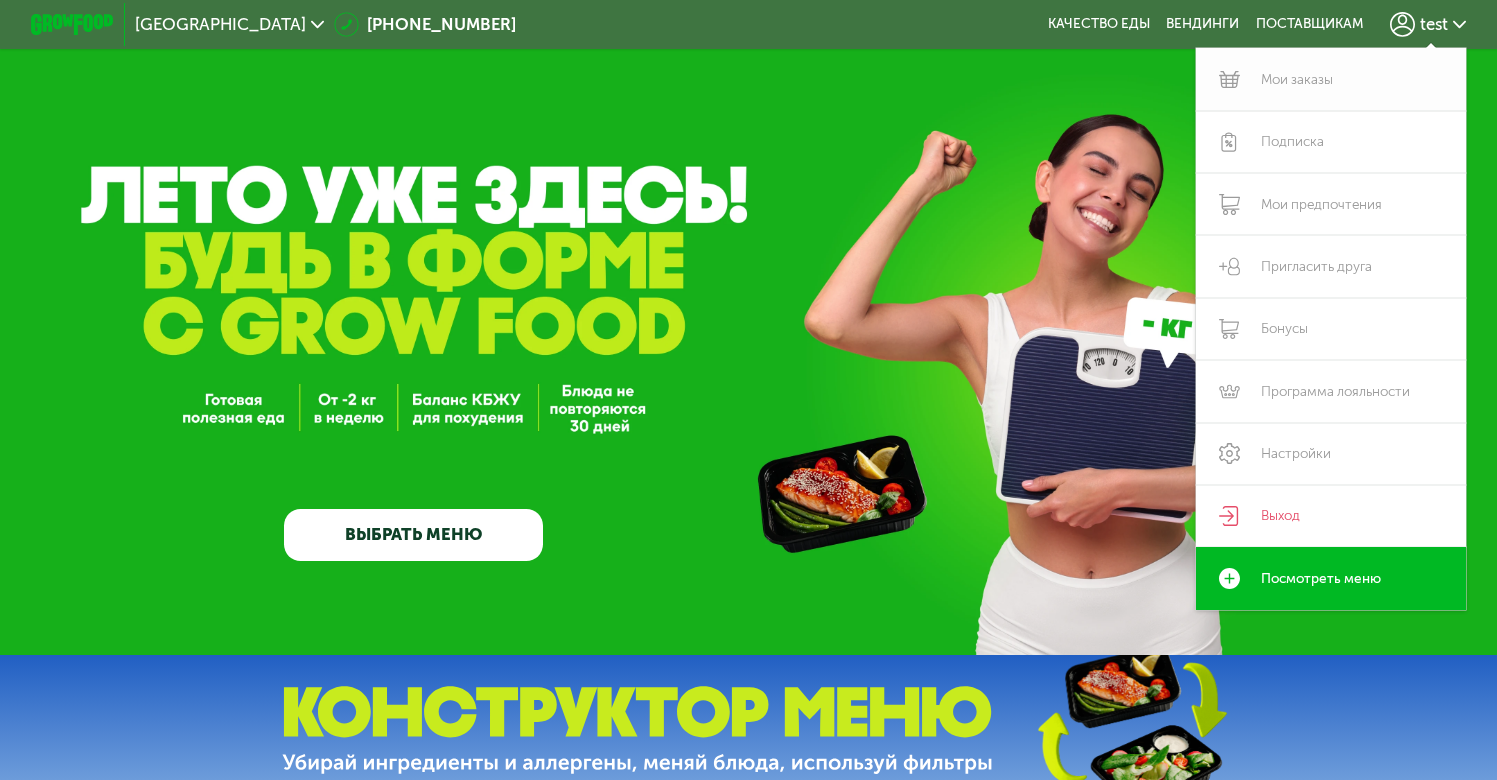click on "Мои заказы" at bounding box center (1331, 79) 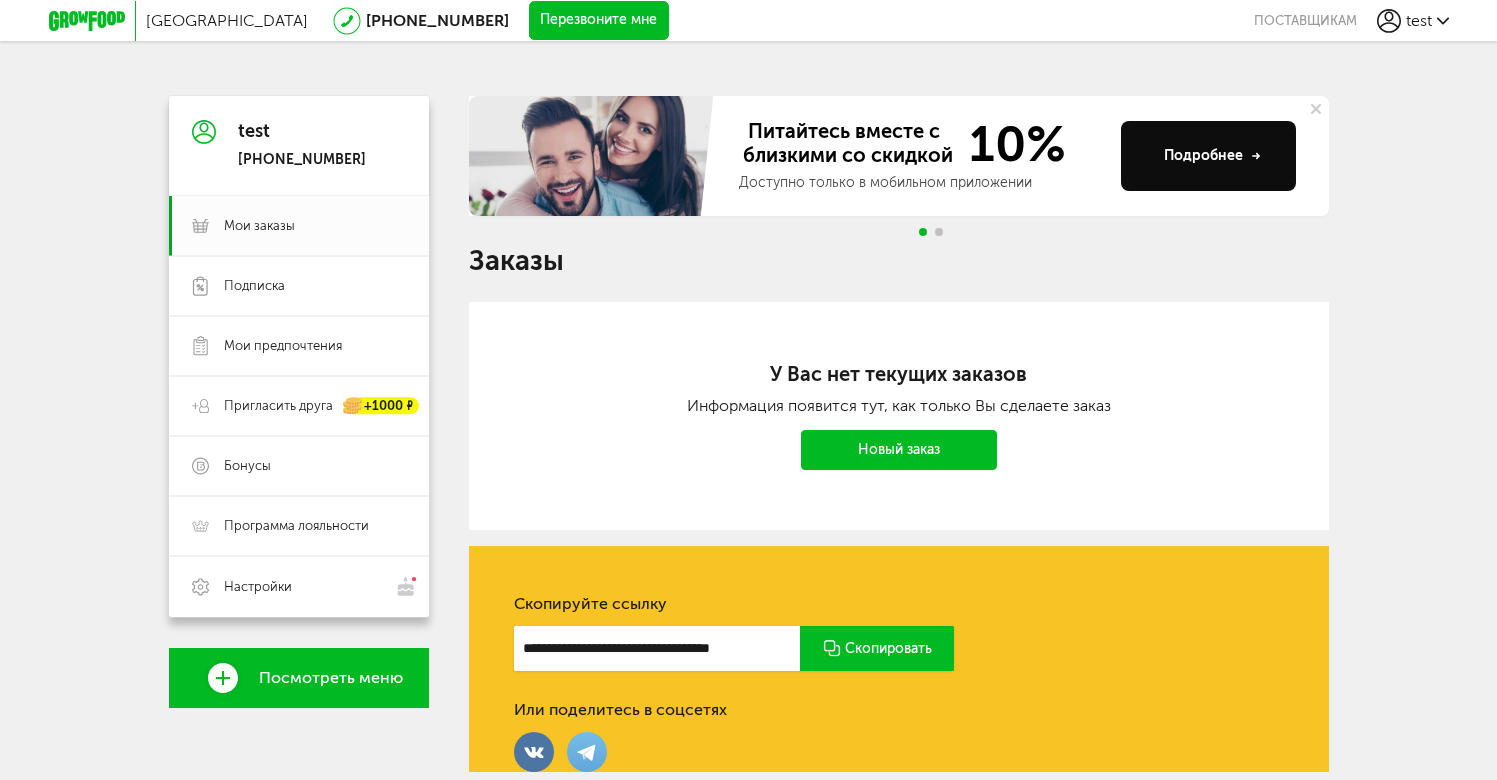 scroll, scrollTop: 0, scrollLeft: 0, axis: both 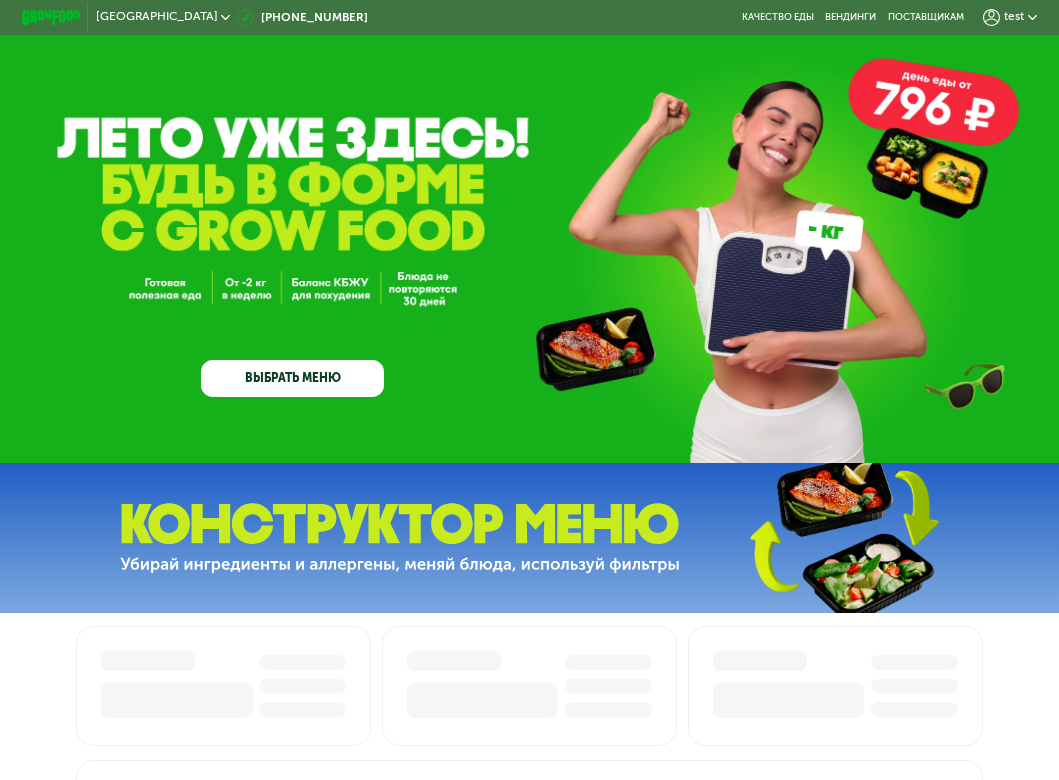 click on "test" at bounding box center [1014, 17] 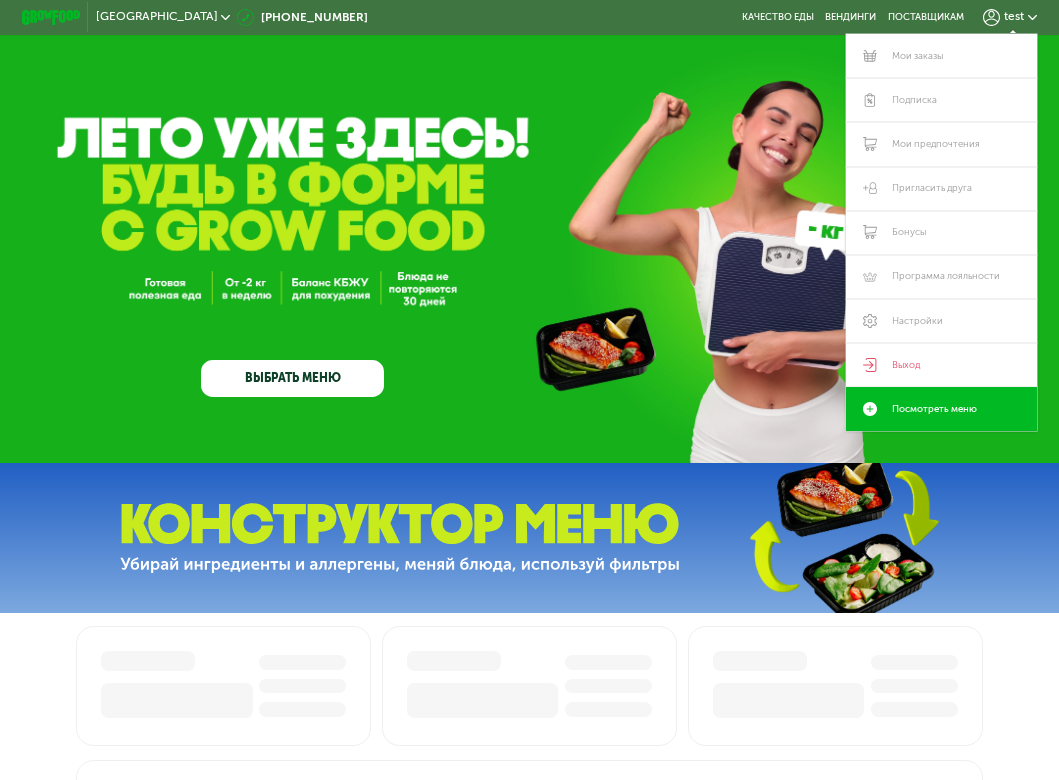 scroll, scrollTop: 0, scrollLeft: 0, axis: both 